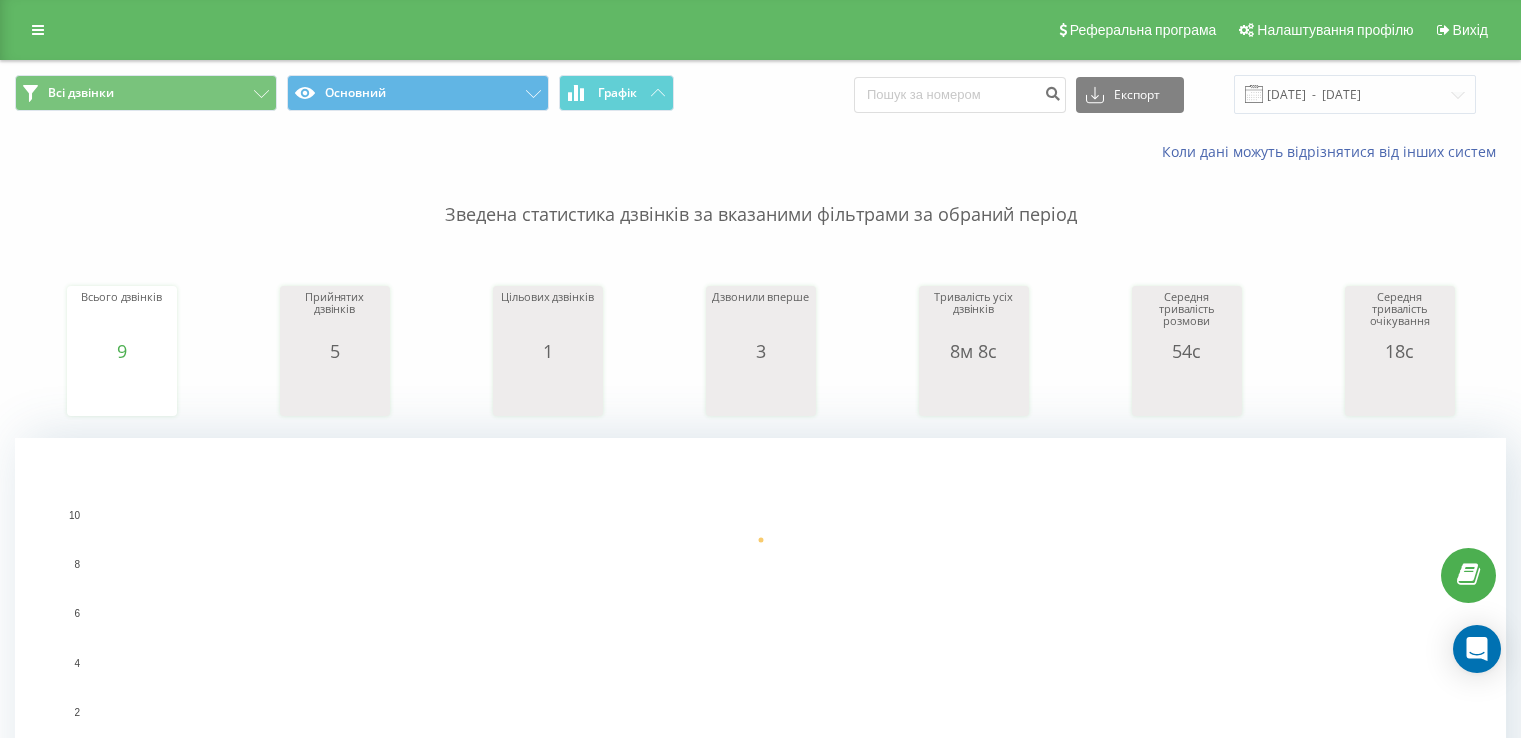 scroll, scrollTop: 838, scrollLeft: 0, axis: vertical 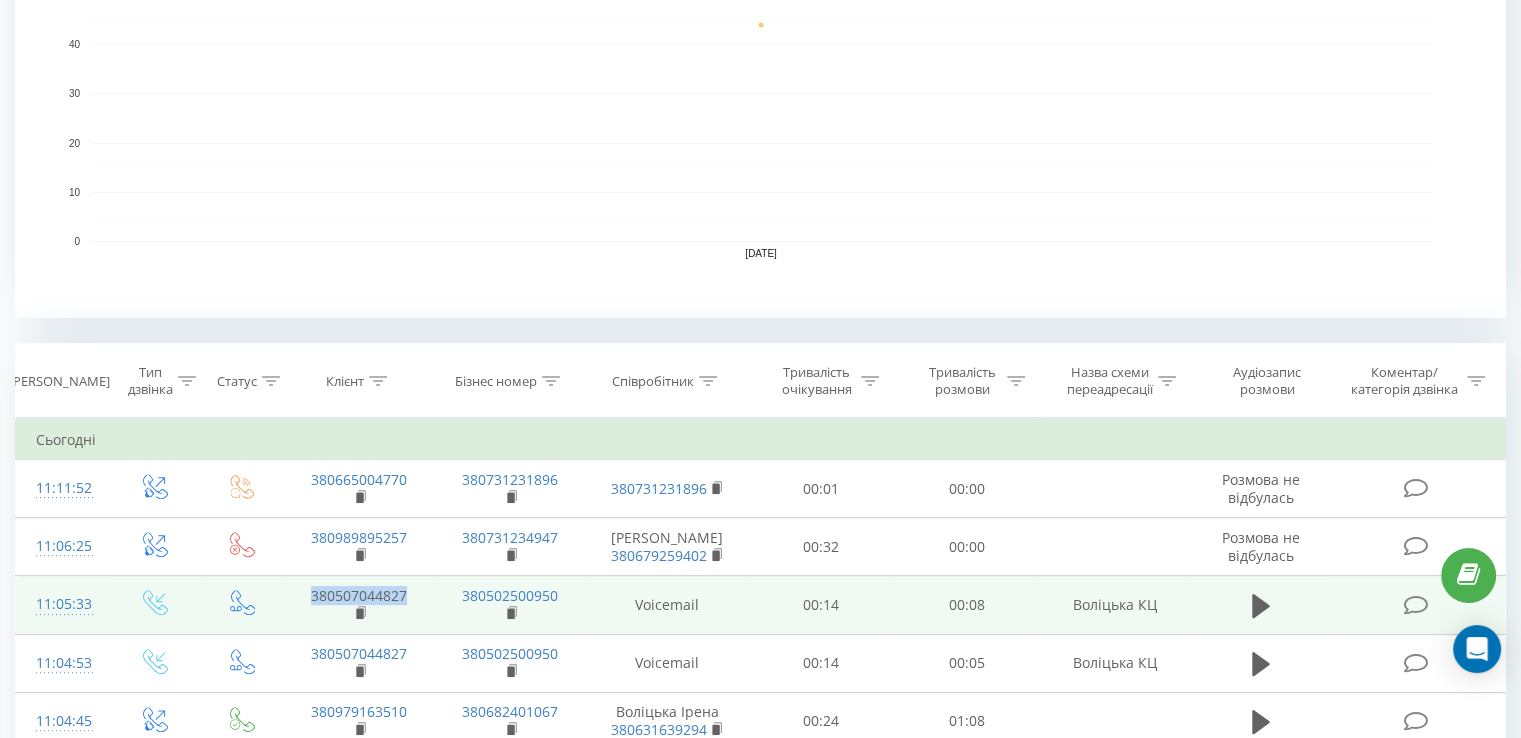 drag, startPoint x: 412, startPoint y: 599, endPoint x: 314, endPoint y: 602, distance: 98.045906 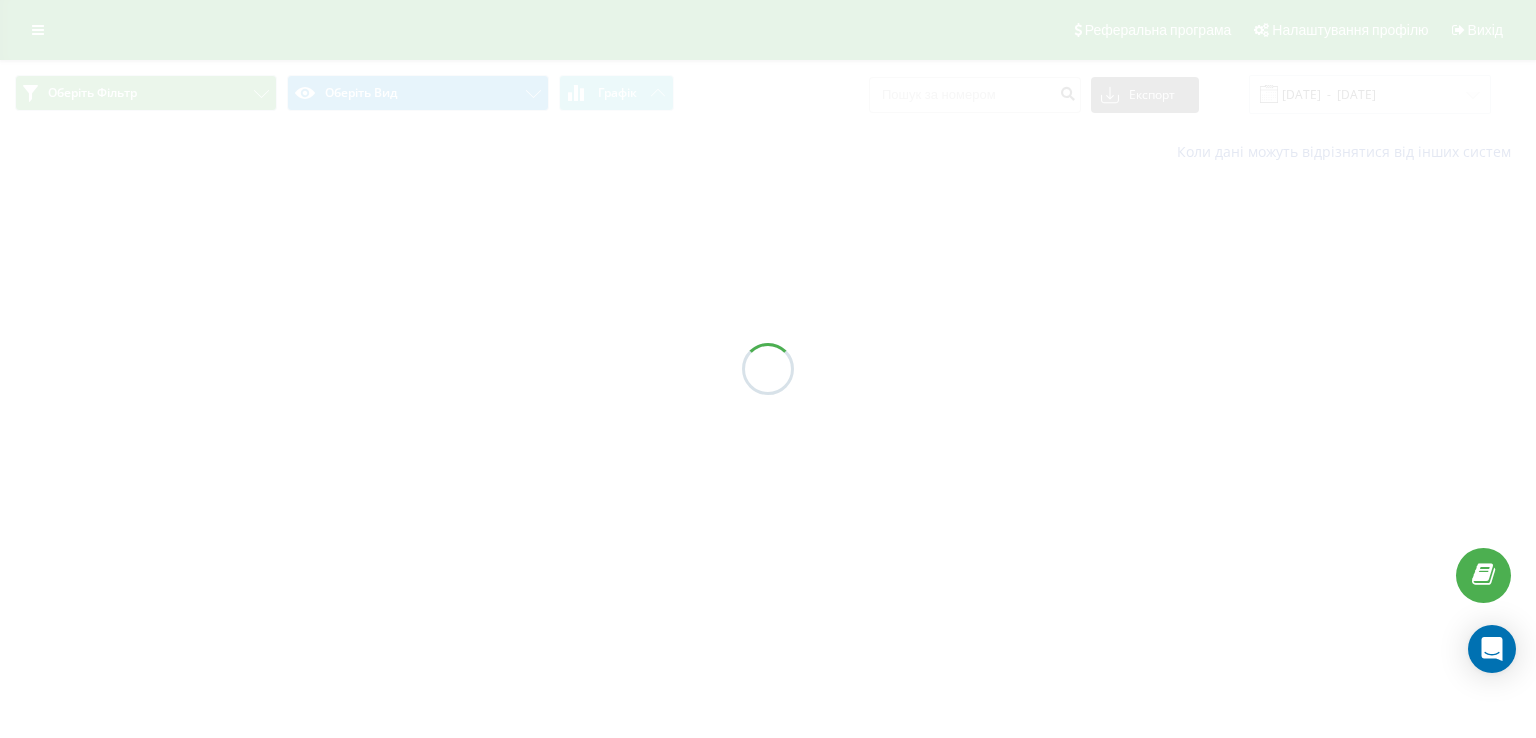 scroll, scrollTop: 0, scrollLeft: 0, axis: both 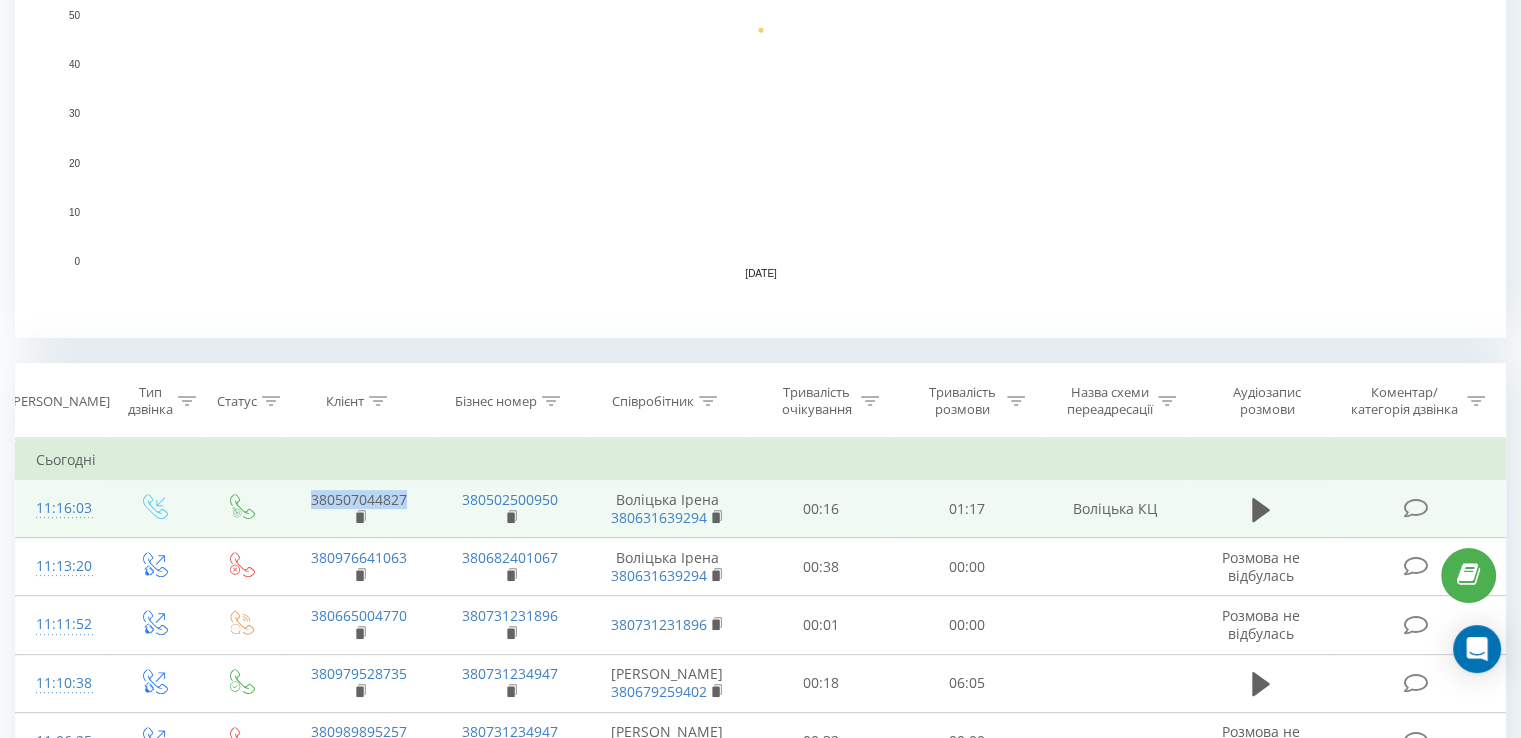 drag, startPoint x: 419, startPoint y: 503, endPoint x: 308, endPoint y: 497, distance: 111.16204 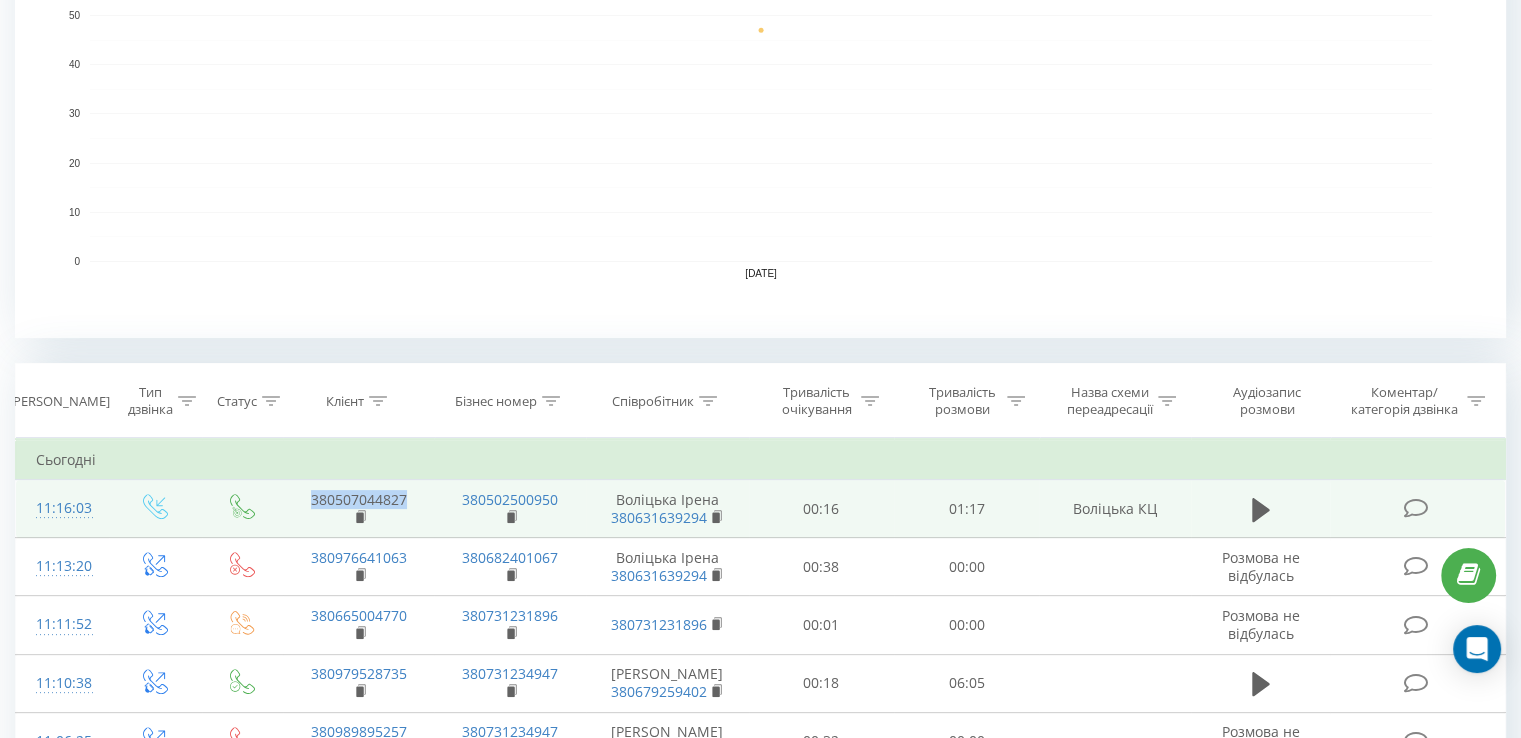 click on "380507044827" at bounding box center (358, 509) 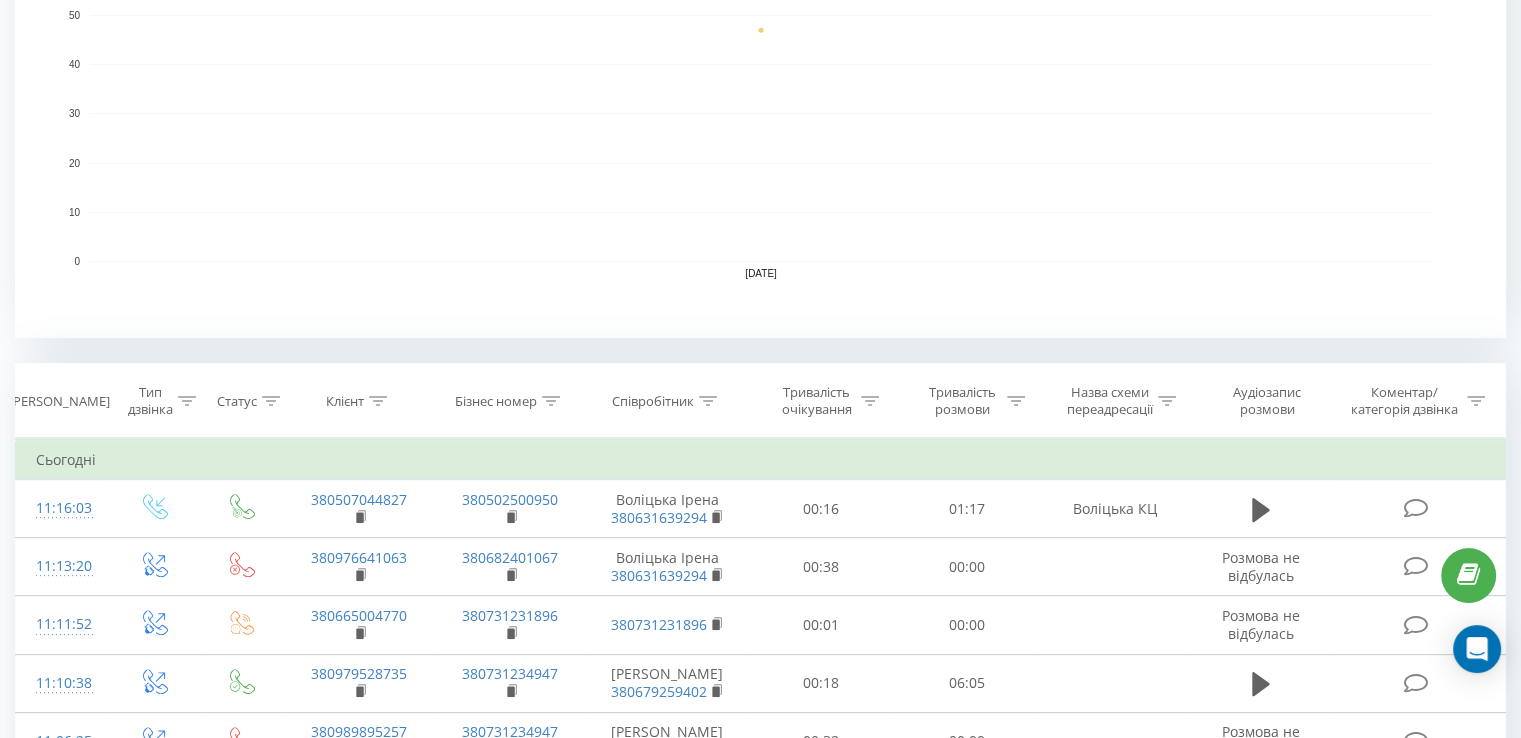click 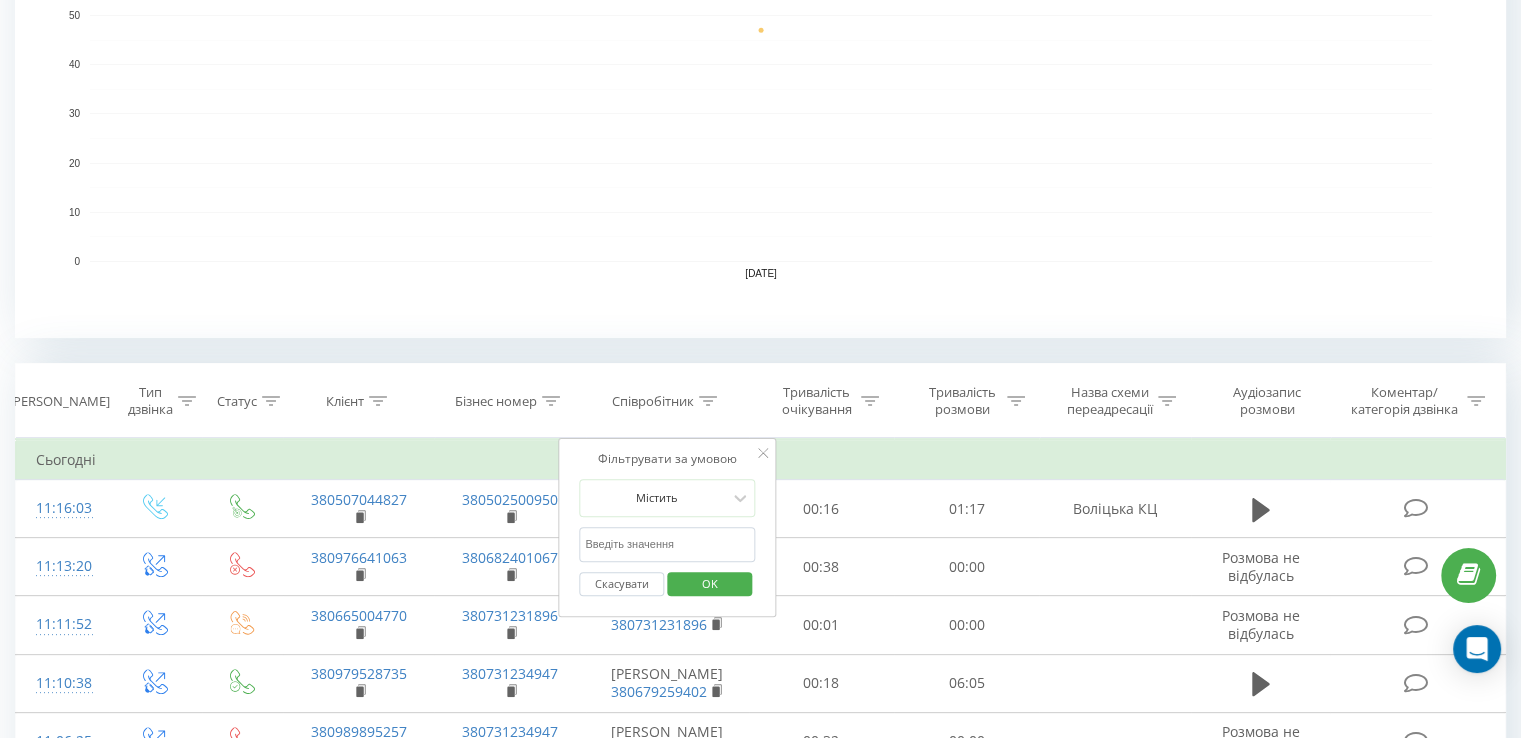 click at bounding box center [667, 544] 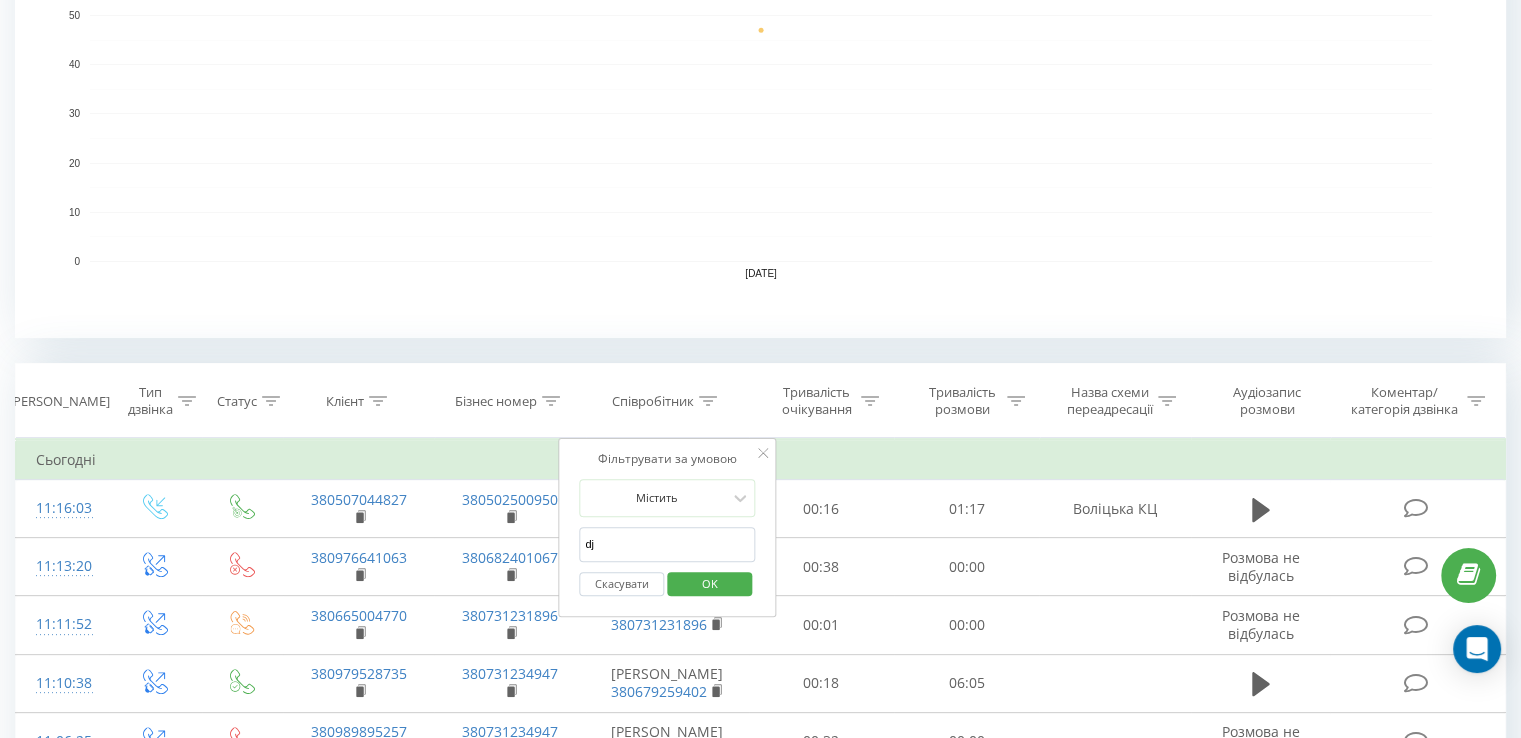 type on "d" 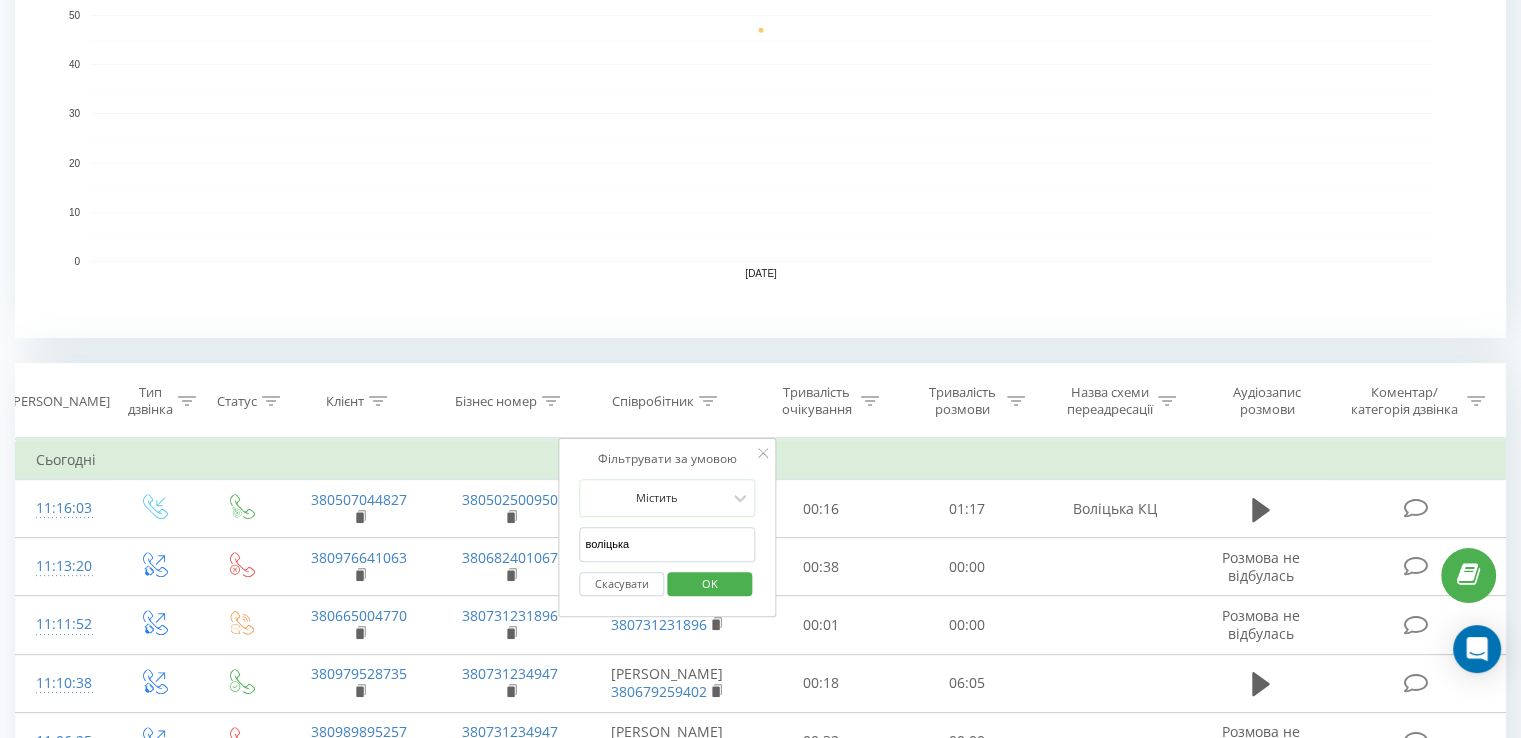 click on "OK" at bounding box center (710, 583) 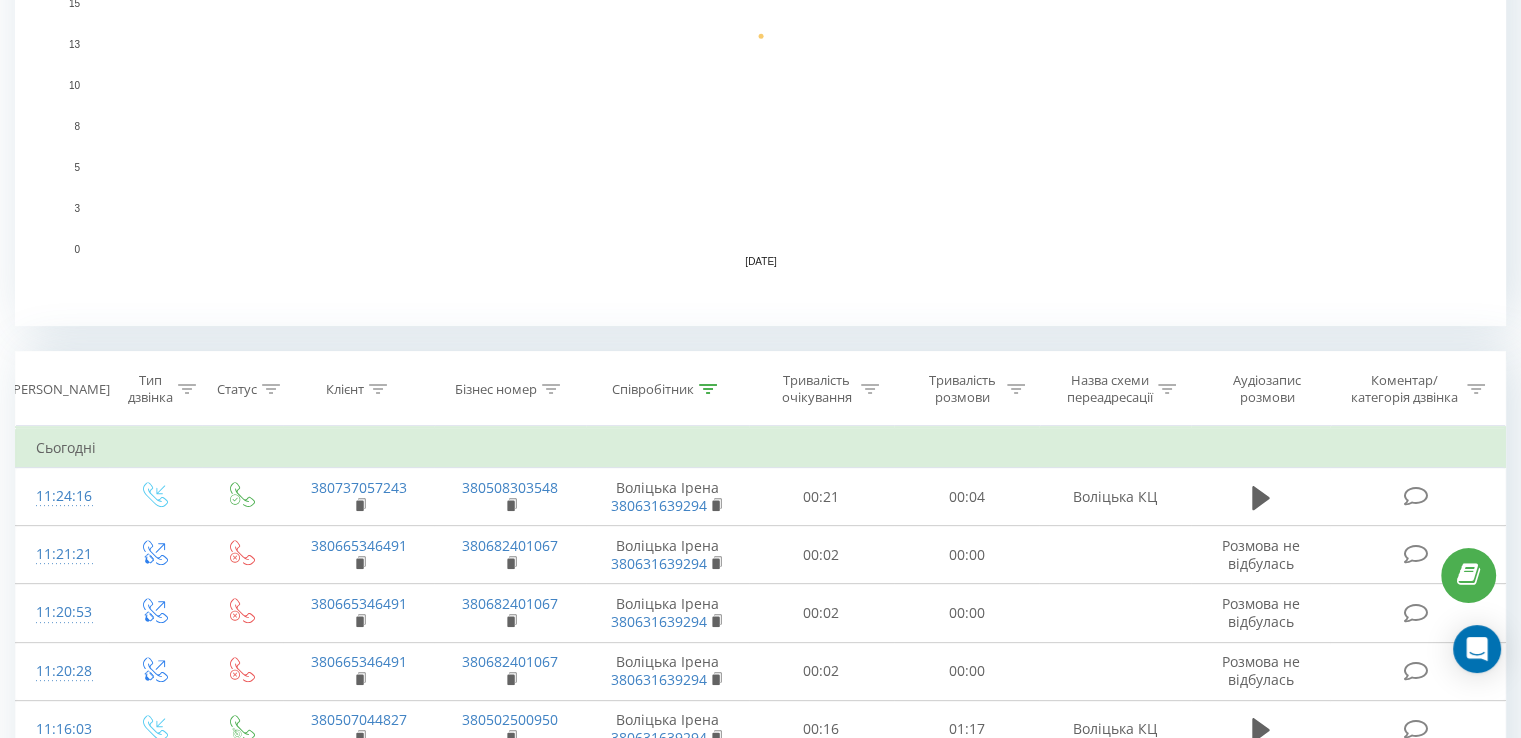 scroll, scrollTop: 700, scrollLeft: 0, axis: vertical 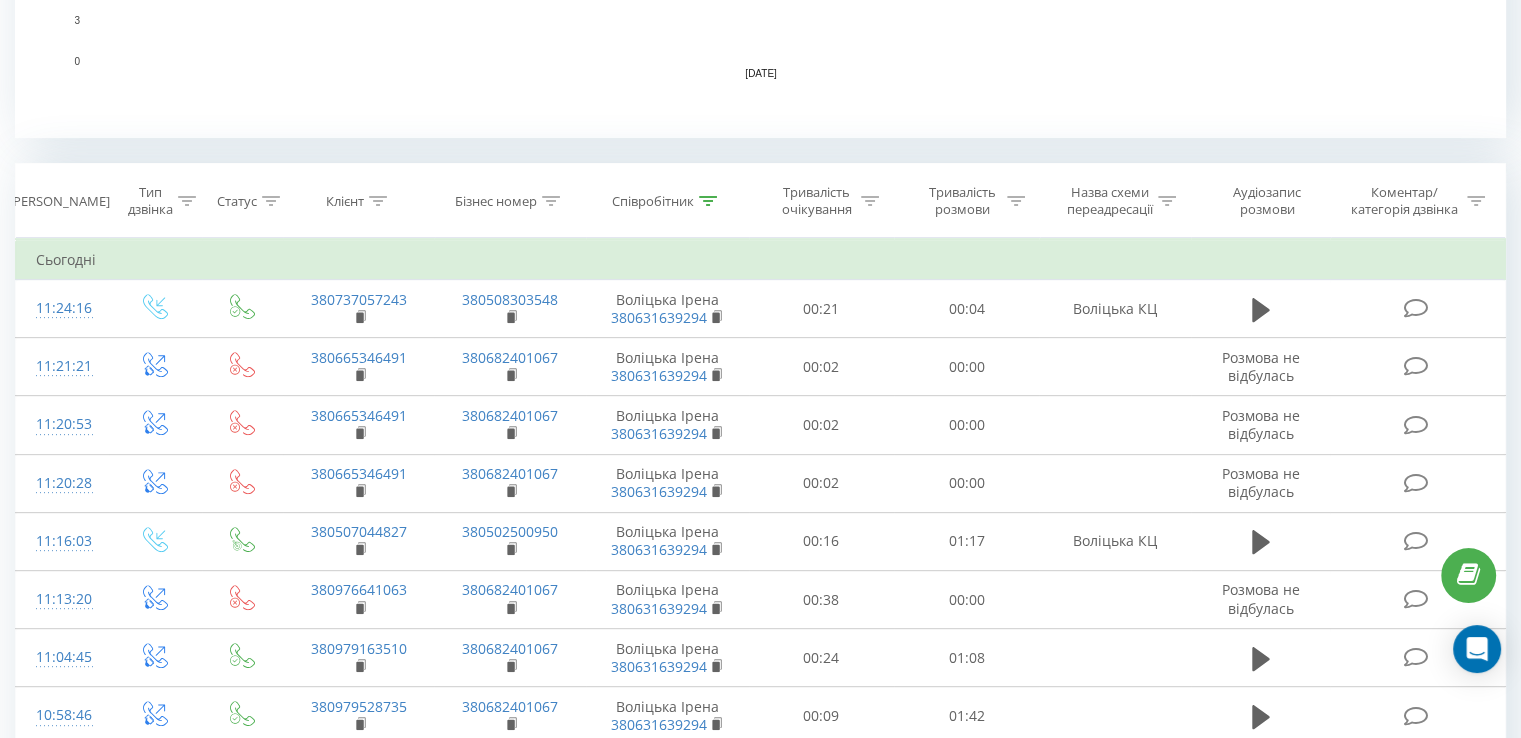 click at bounding box center (708, 201) 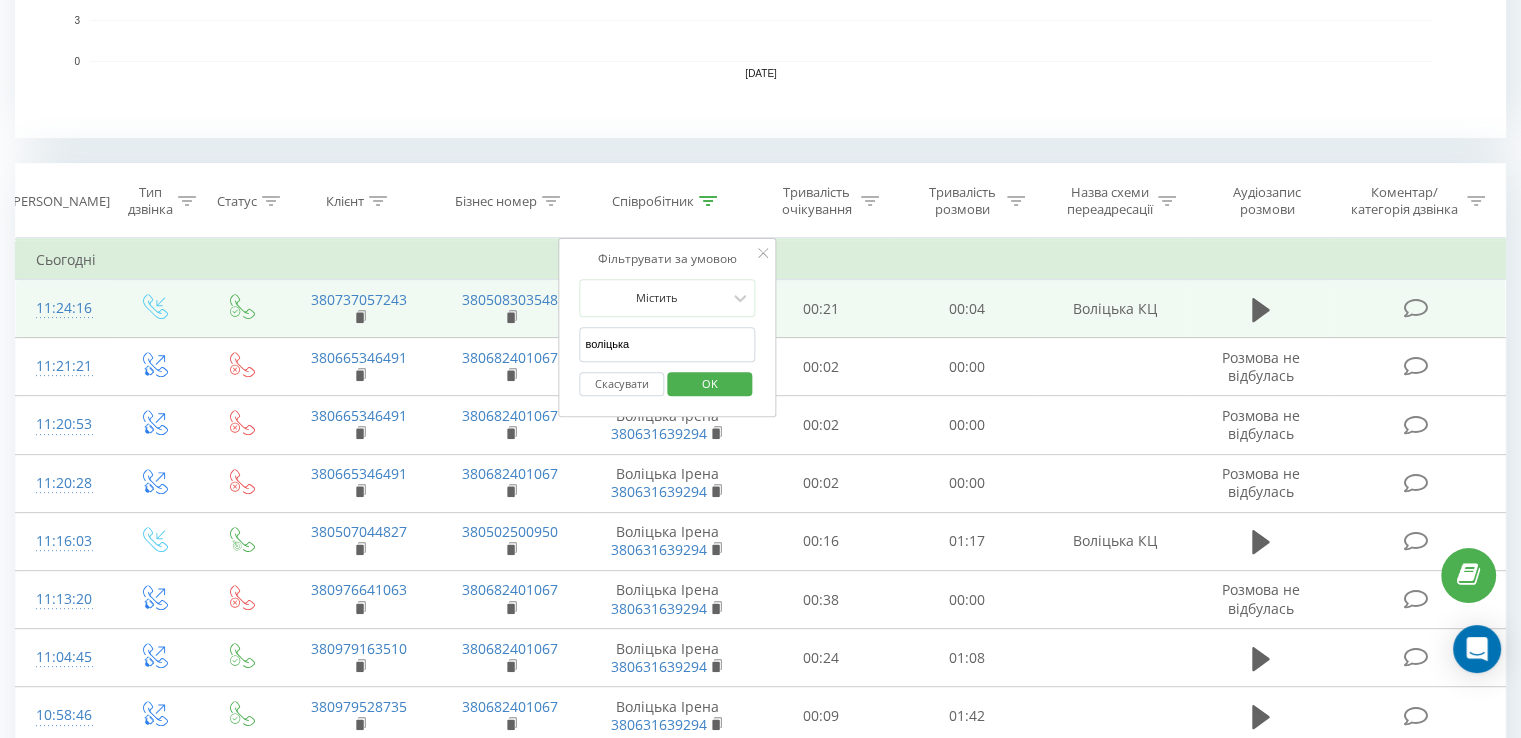 drag, startPoint x: 645, startPoint y: 347, endPoint x: 542, endPoint y: 333, distance: 103.947105 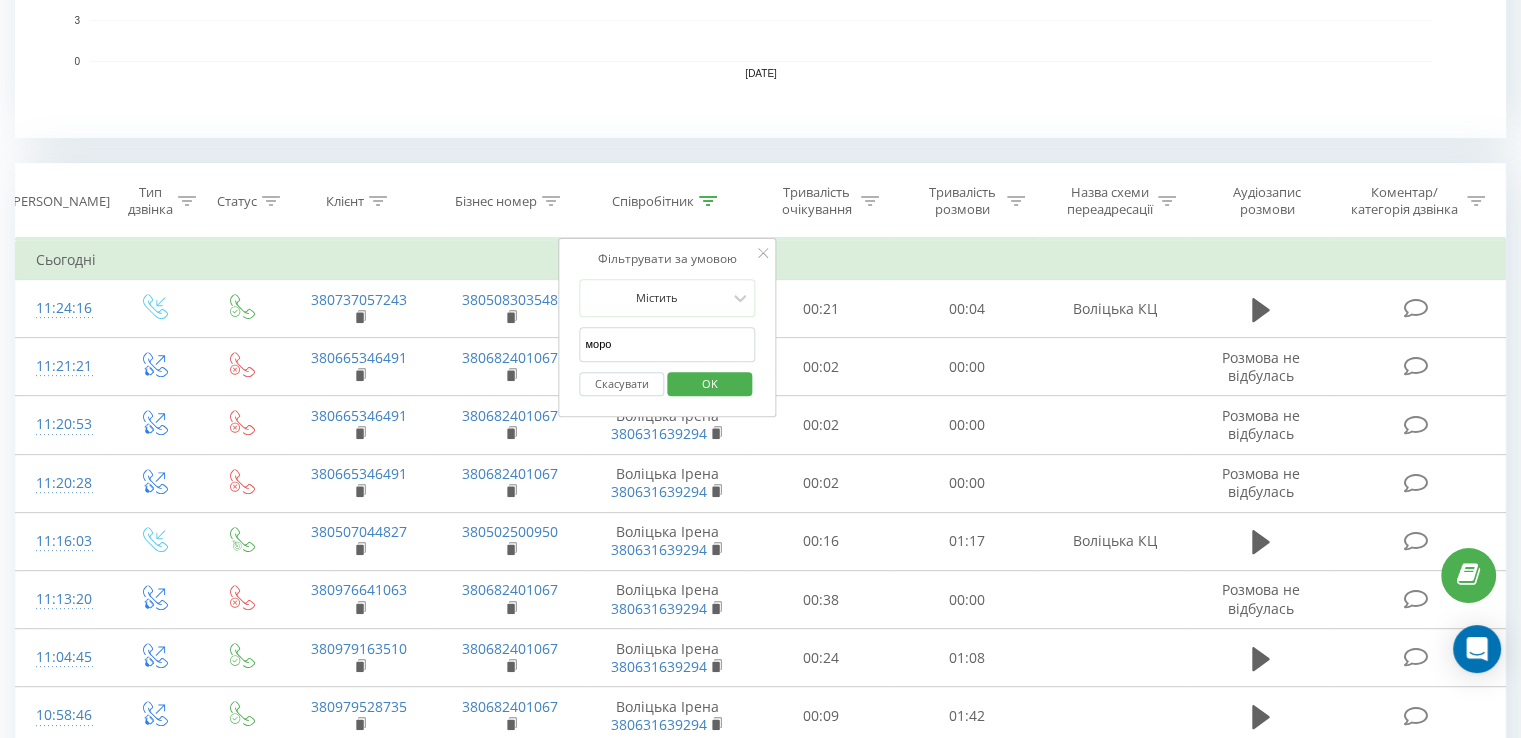 type on "Морозова" 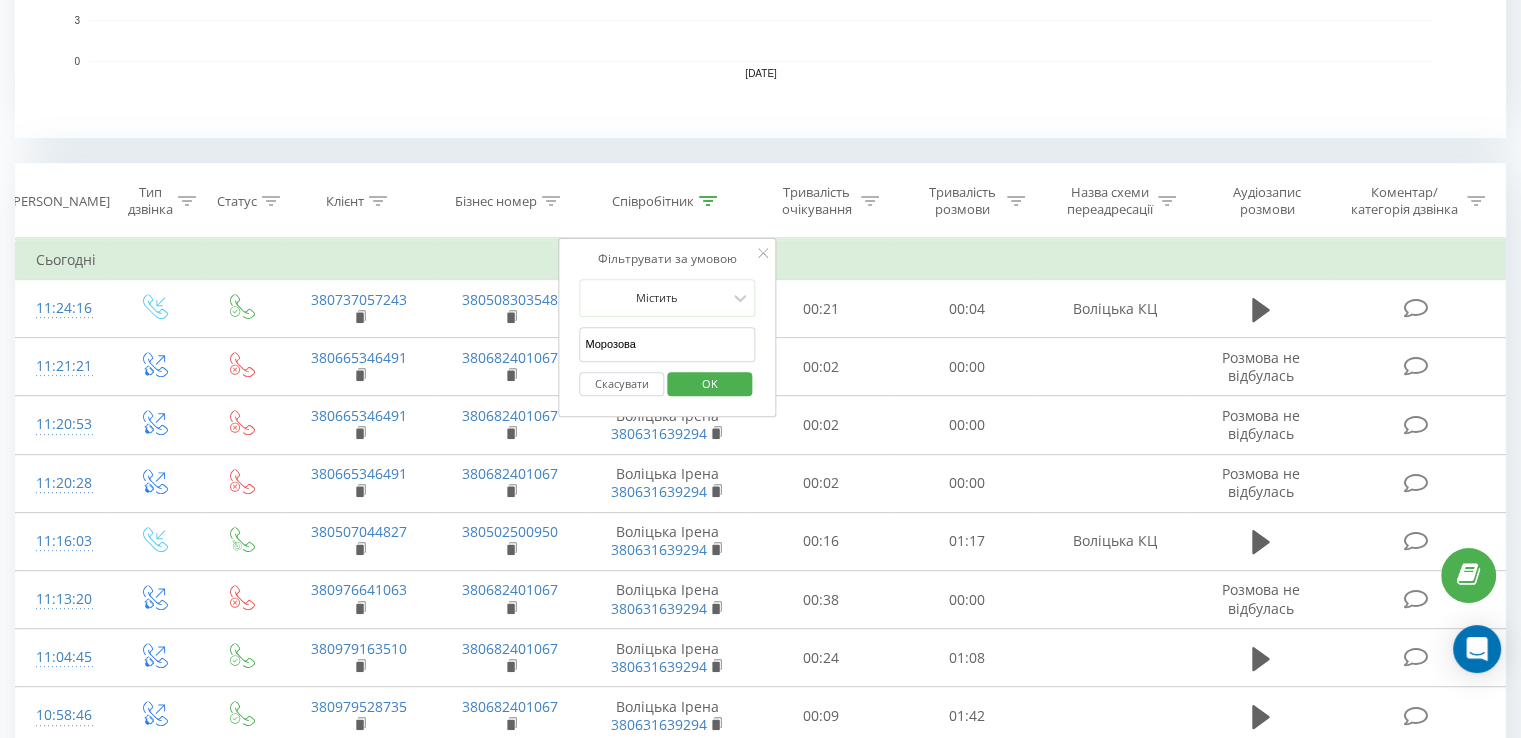 click on "OK" at bounding box center [710, 383] 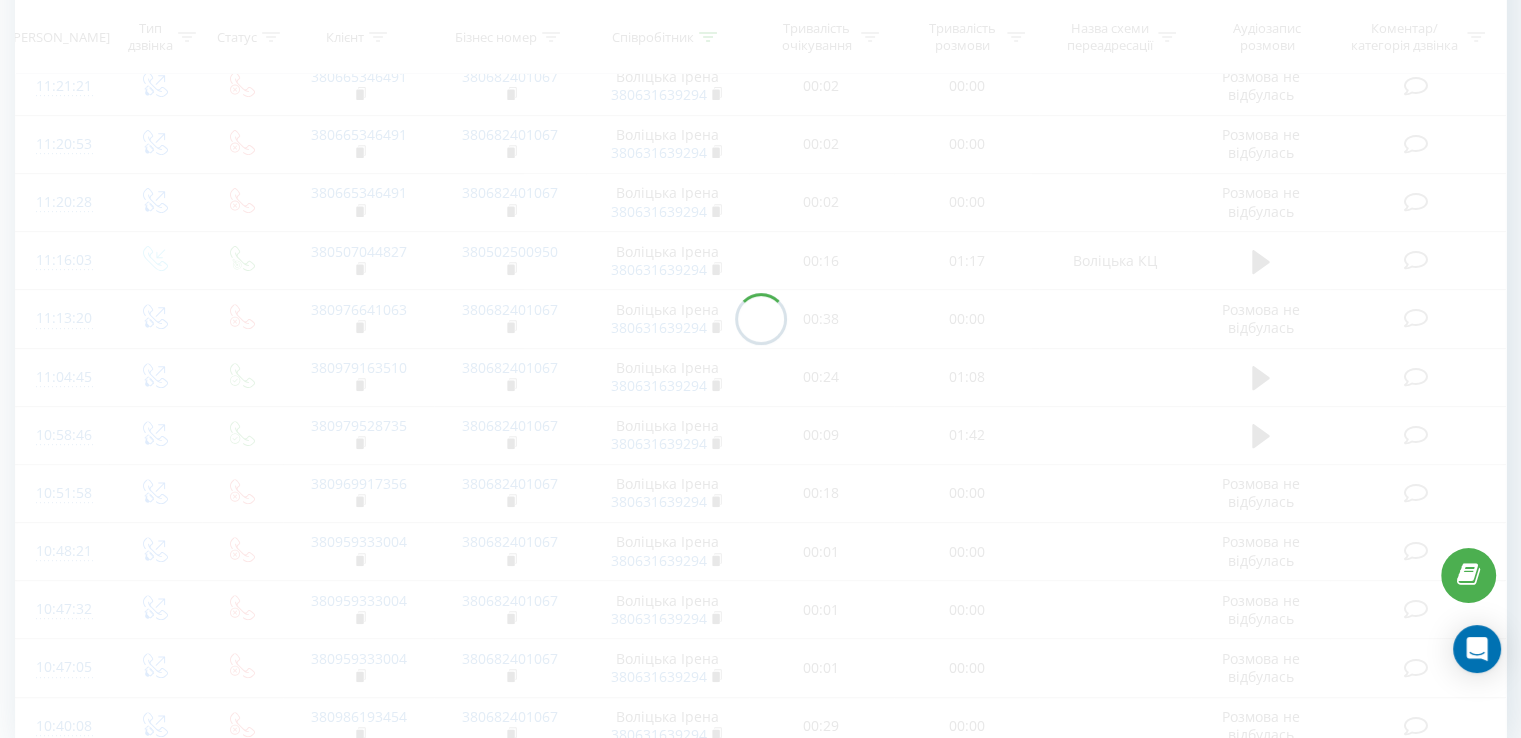 click at bounding box center (760, 318) 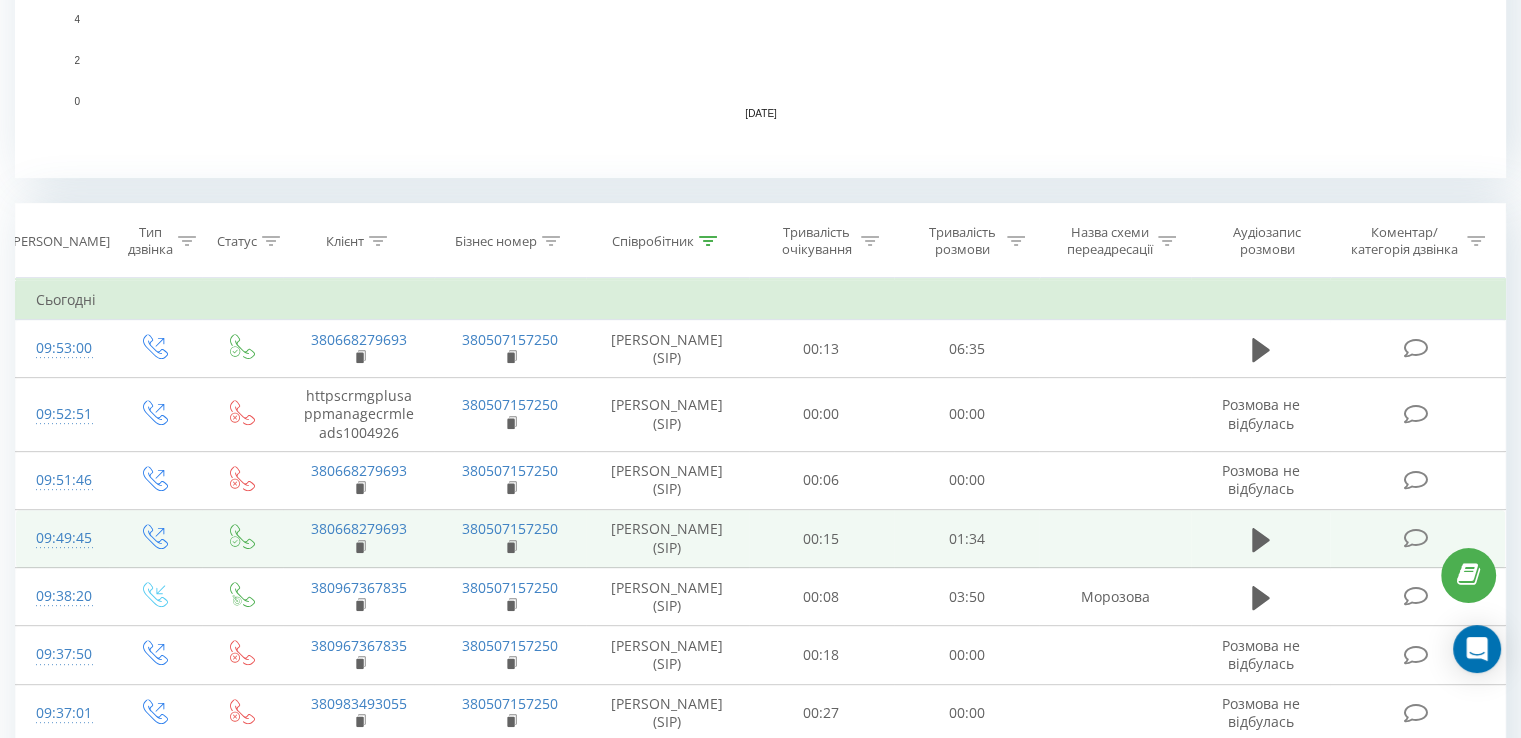 scroll, scrollTop: 669, scrollLeft: 0, axis: vertical 